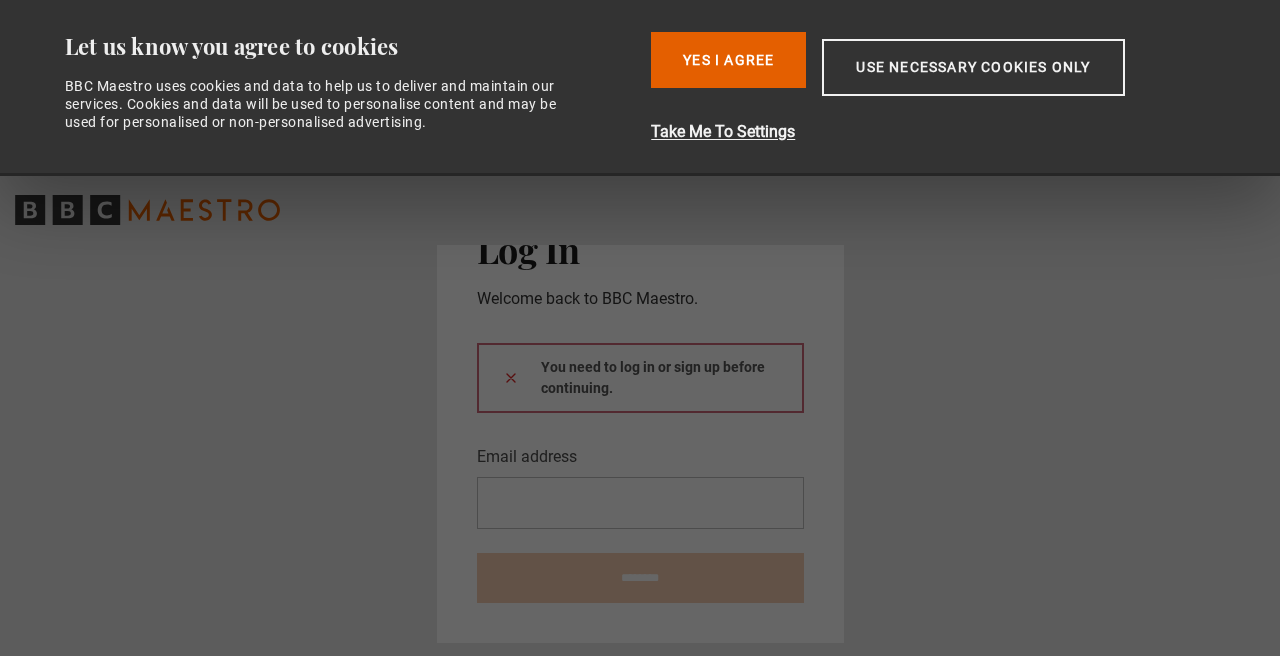 scroll, scrollTop: 0, scrollLeft: 0, axis: both 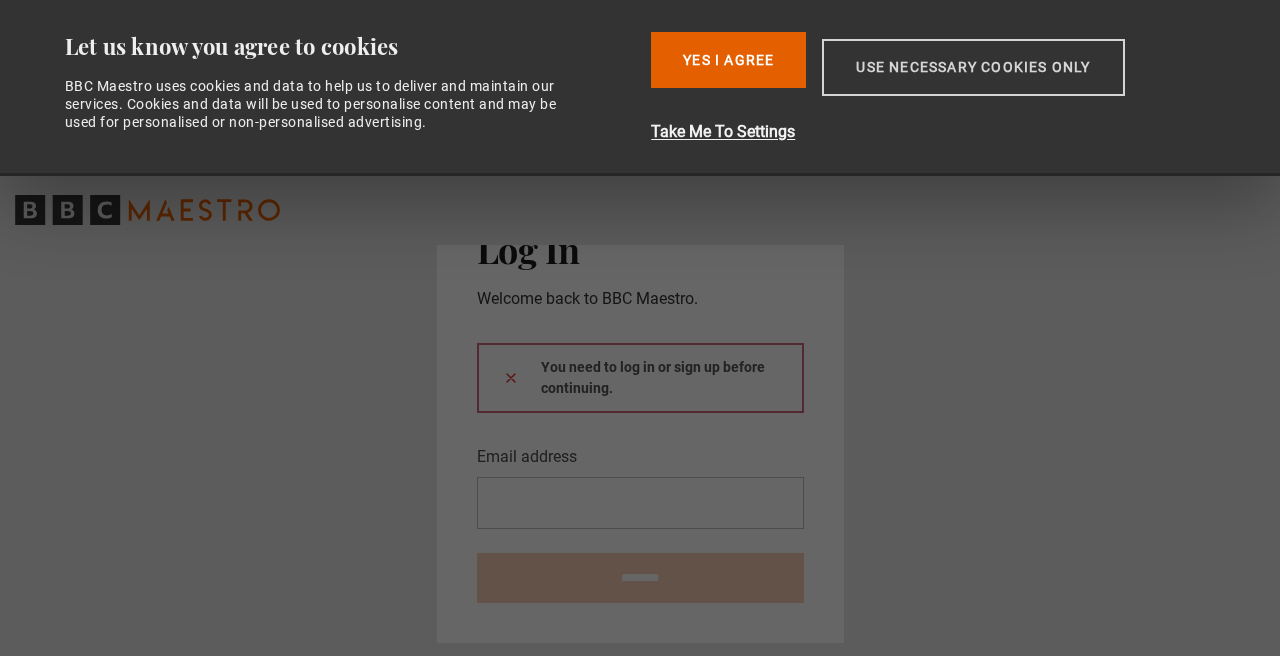 click on "Use necessary cookies only" at bounding box center (973, 67) 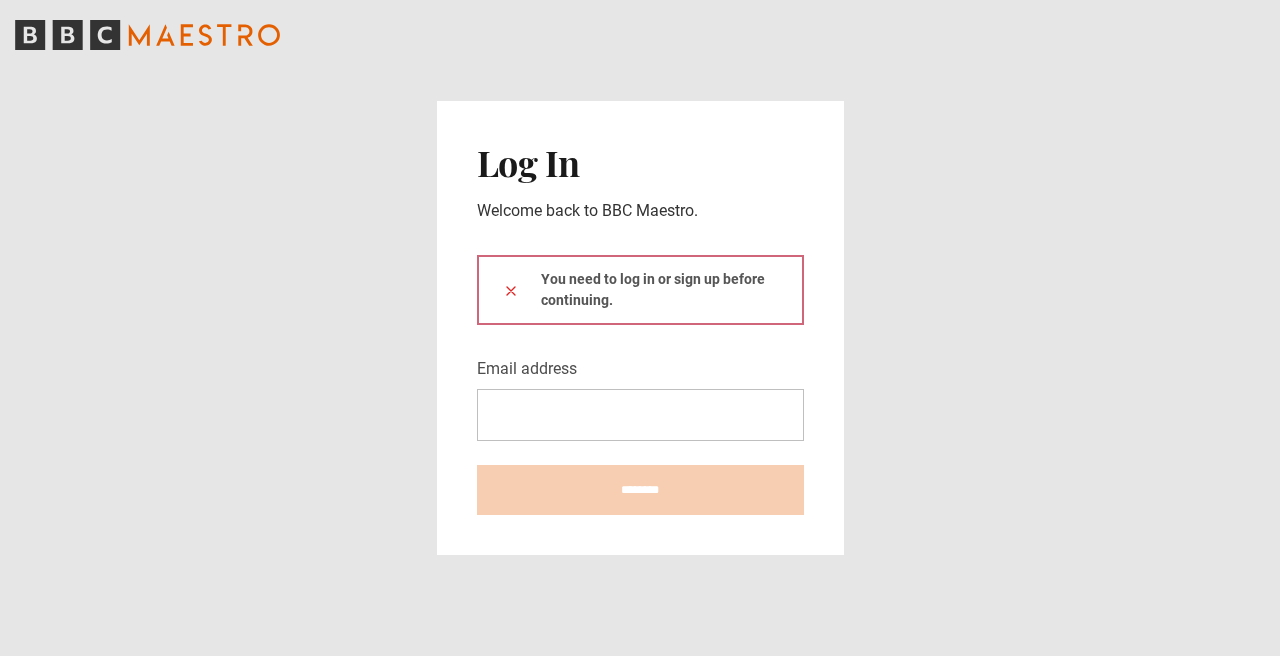 click 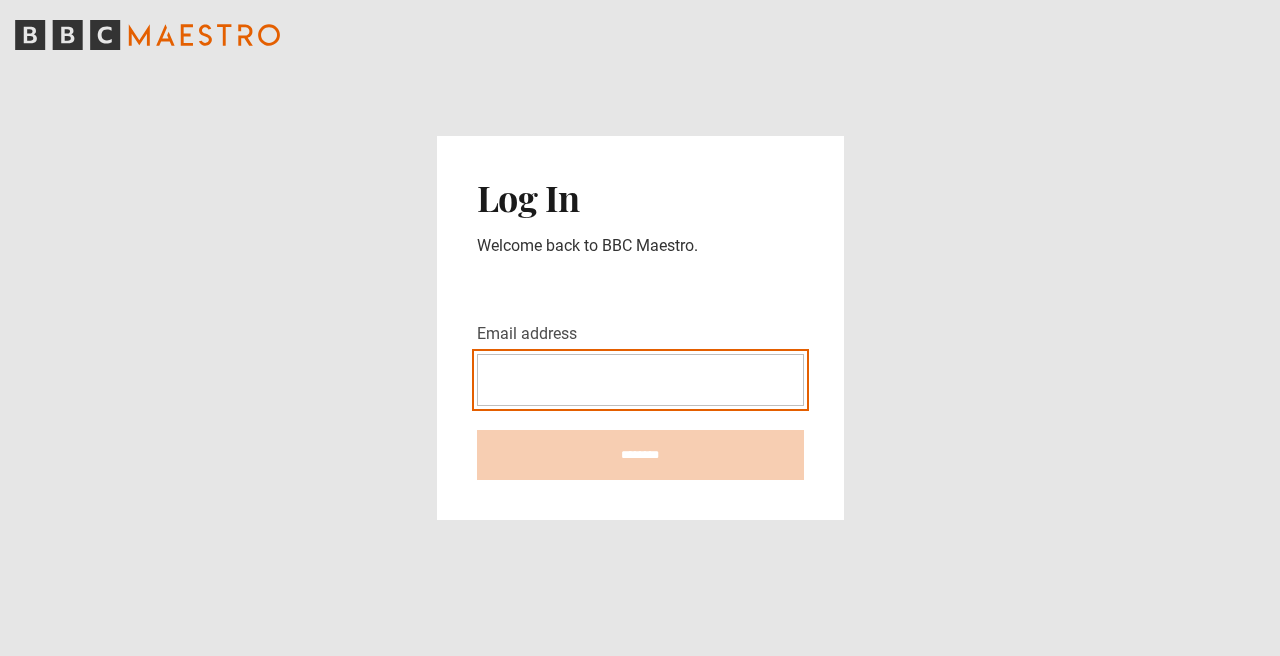 click on "Email address" at bounding box center [640, 380] 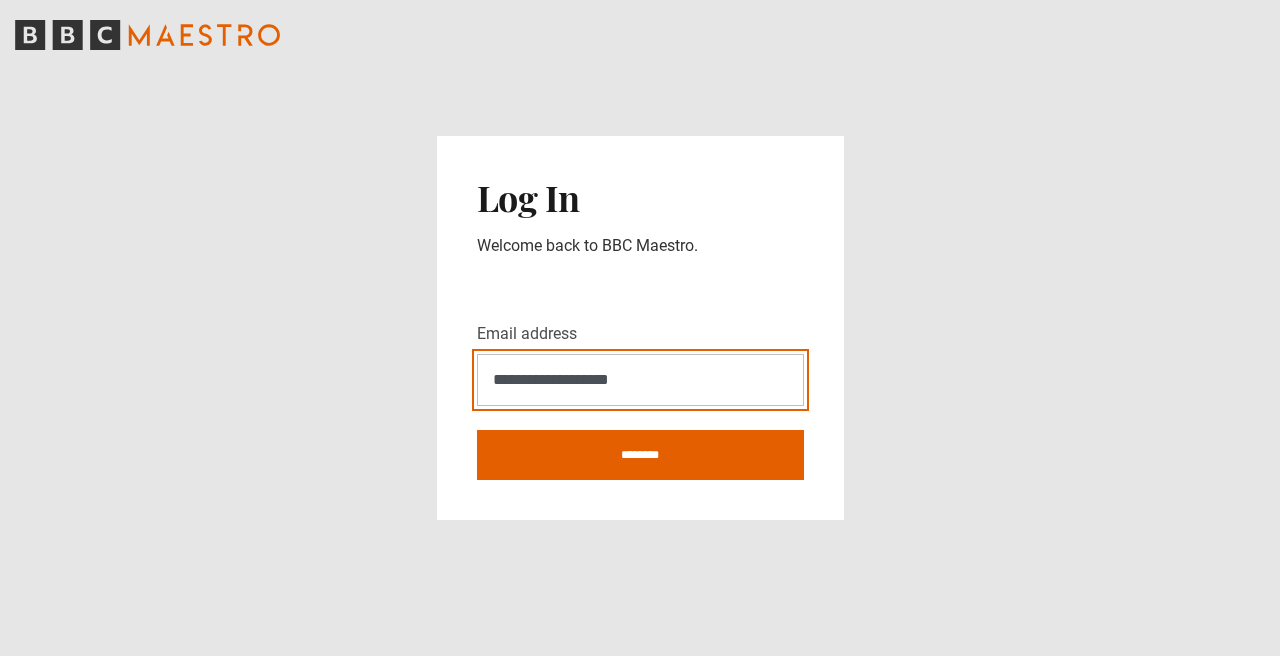 type on "**********" 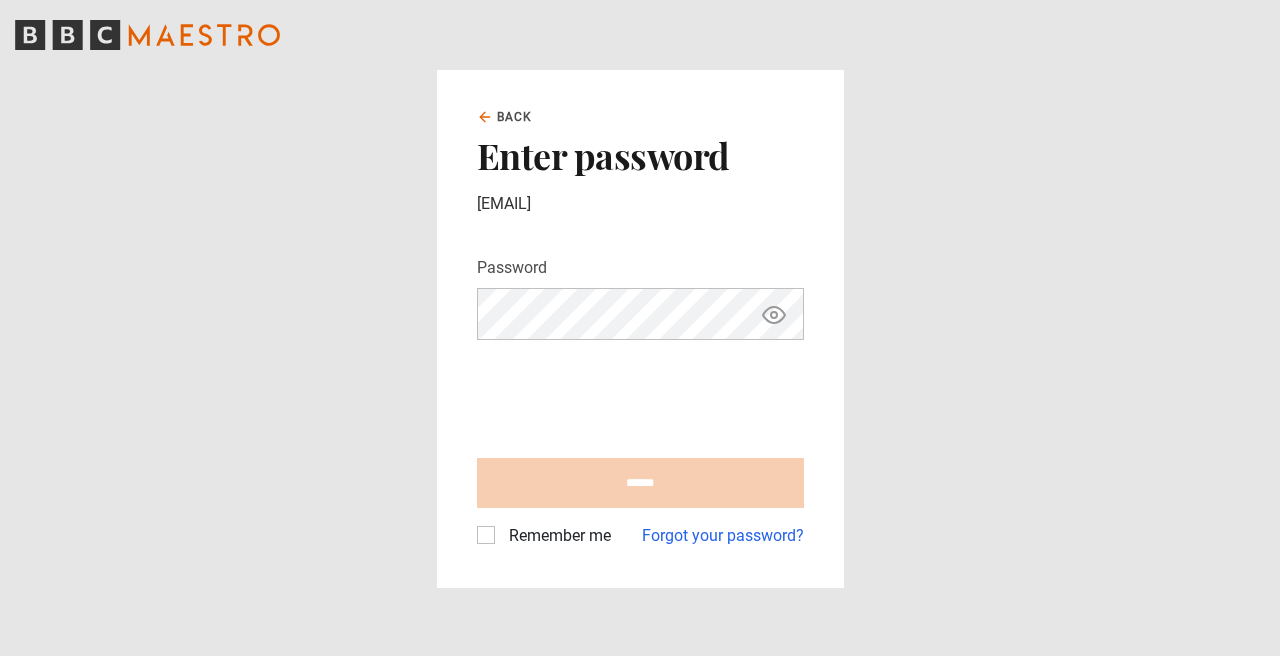 scroll, scrollTop: 0, scrollLeft: 0, axis: both 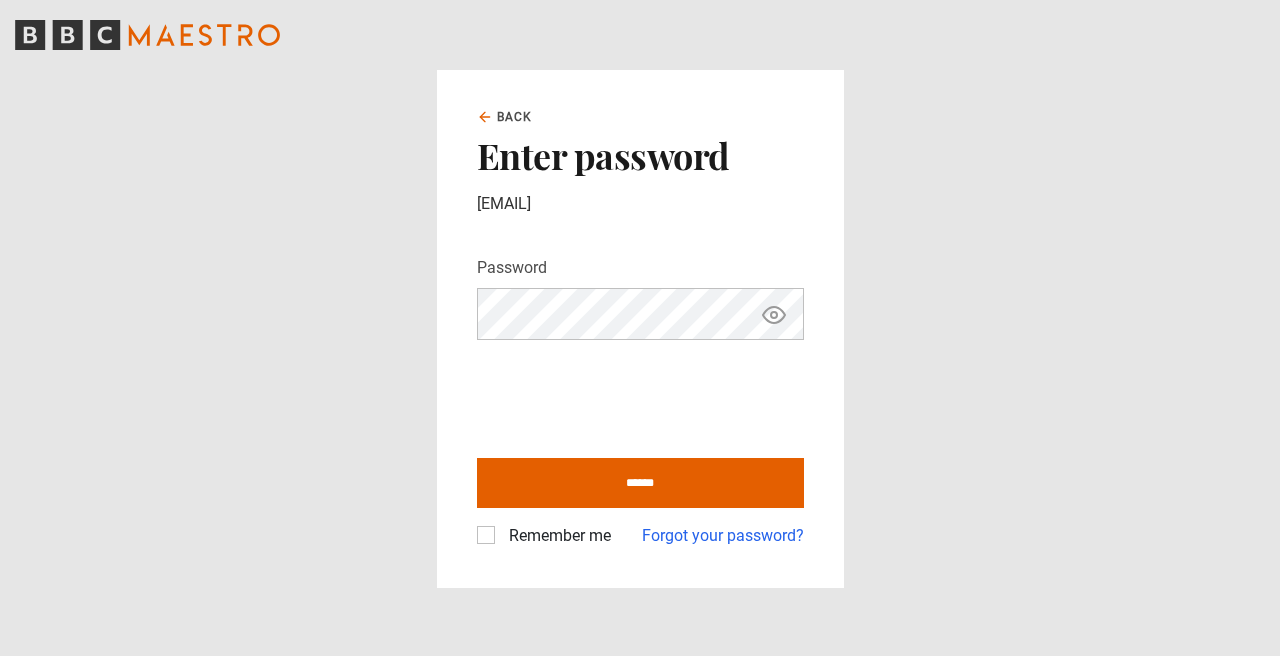 click on "******" at bounding box center [640, 483] 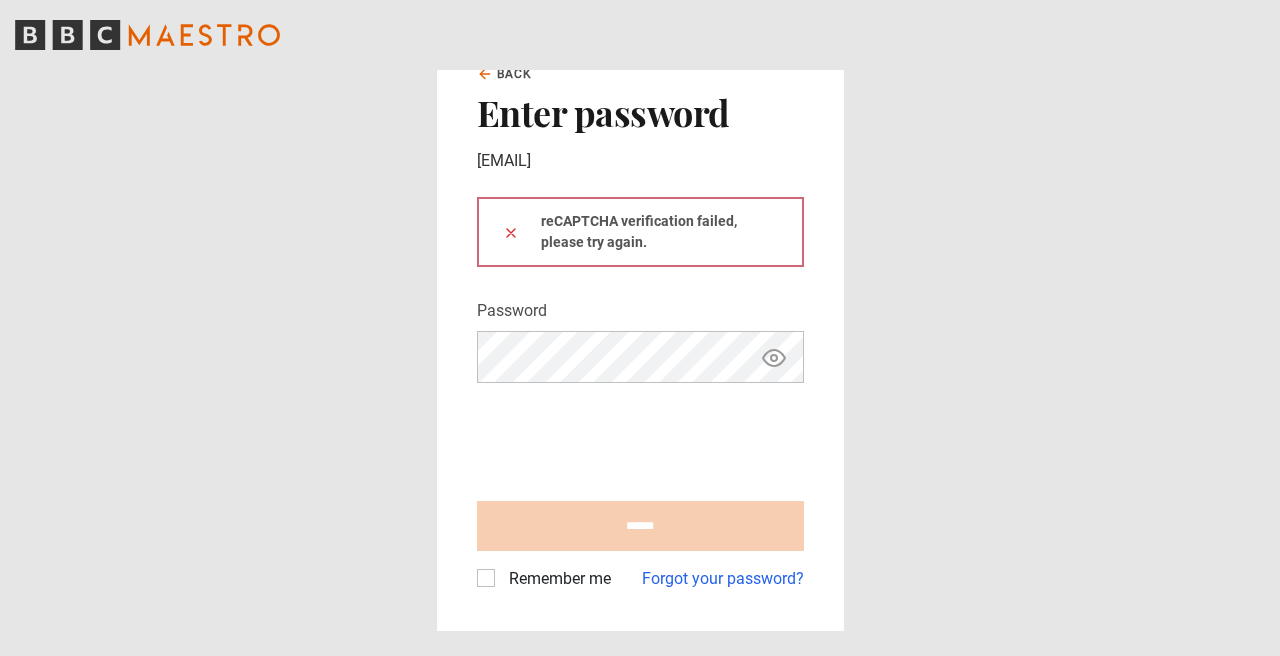 scroll, scrollTop: 0, scrollLeft: 0, axis: both 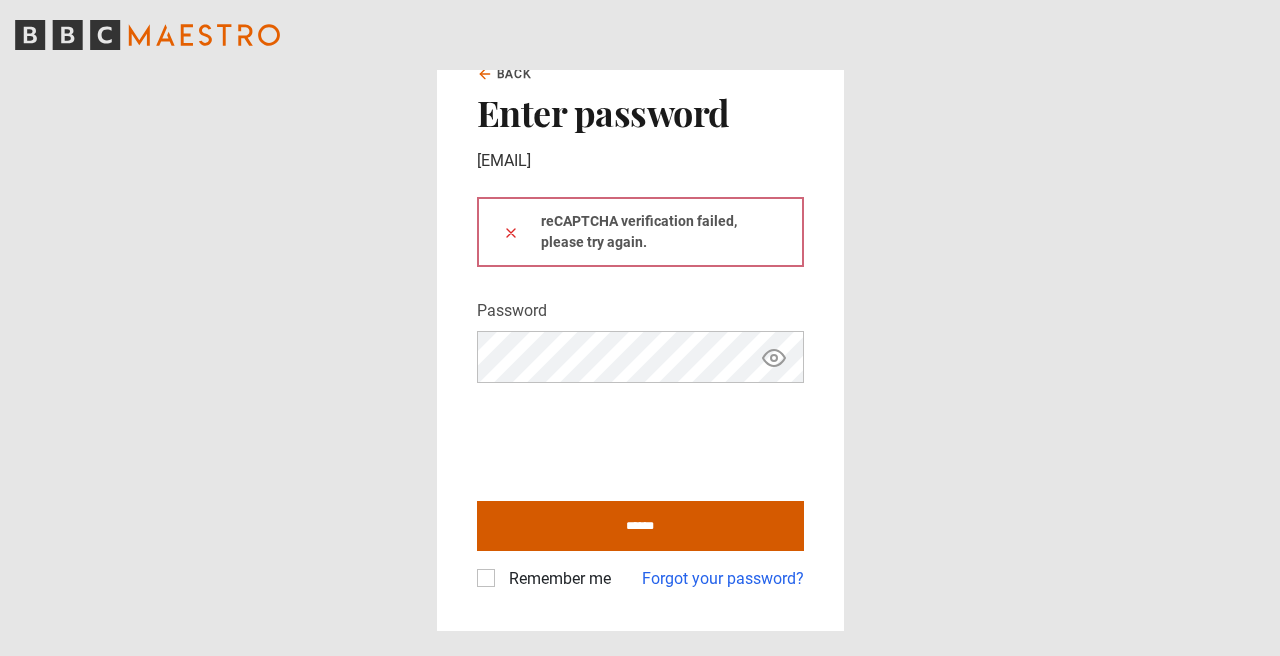 click on "******" at bounding box center (640, 526) 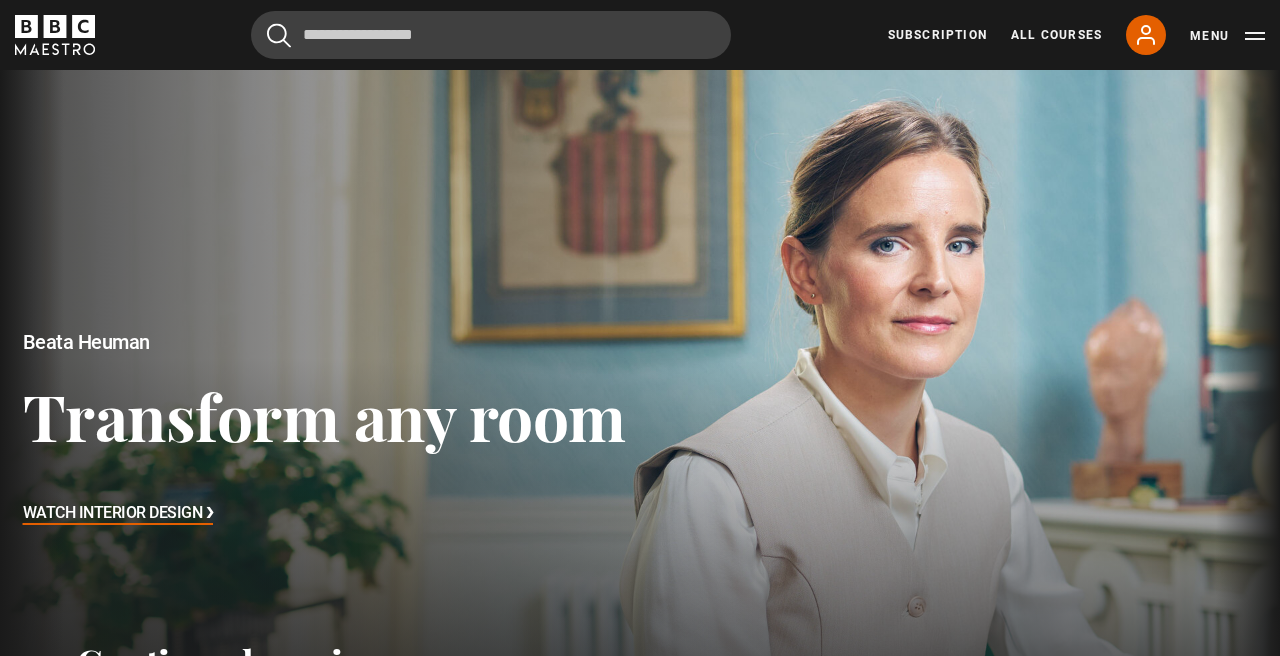 scroll, scrollTop: 0, scrollLeft: 0, axis: both 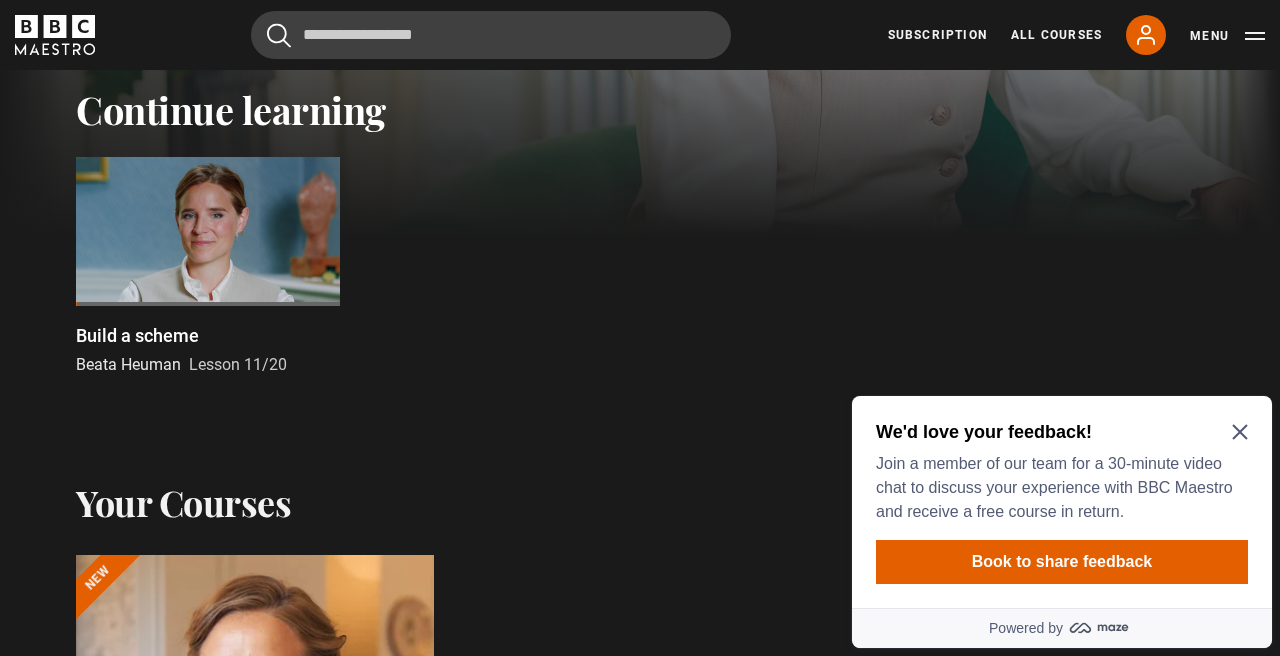 click at bounding box center (208, 231) 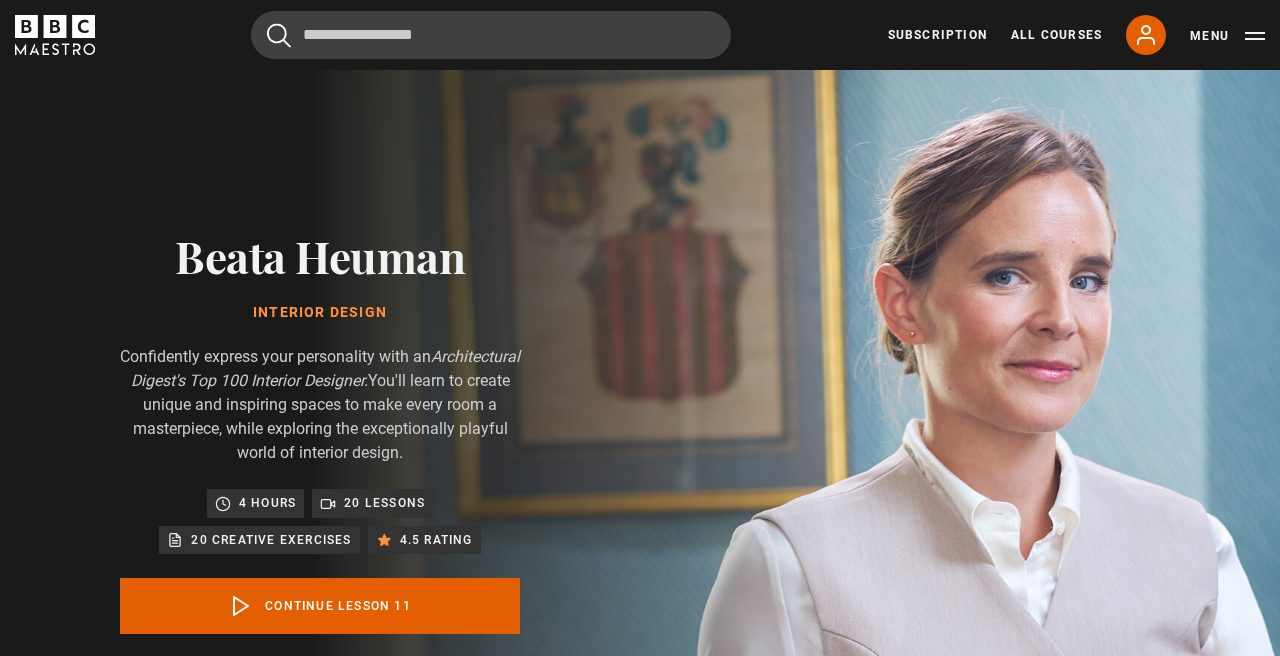 scroll, scrollTop: 876, scrollLeft: 0, axis: vertical 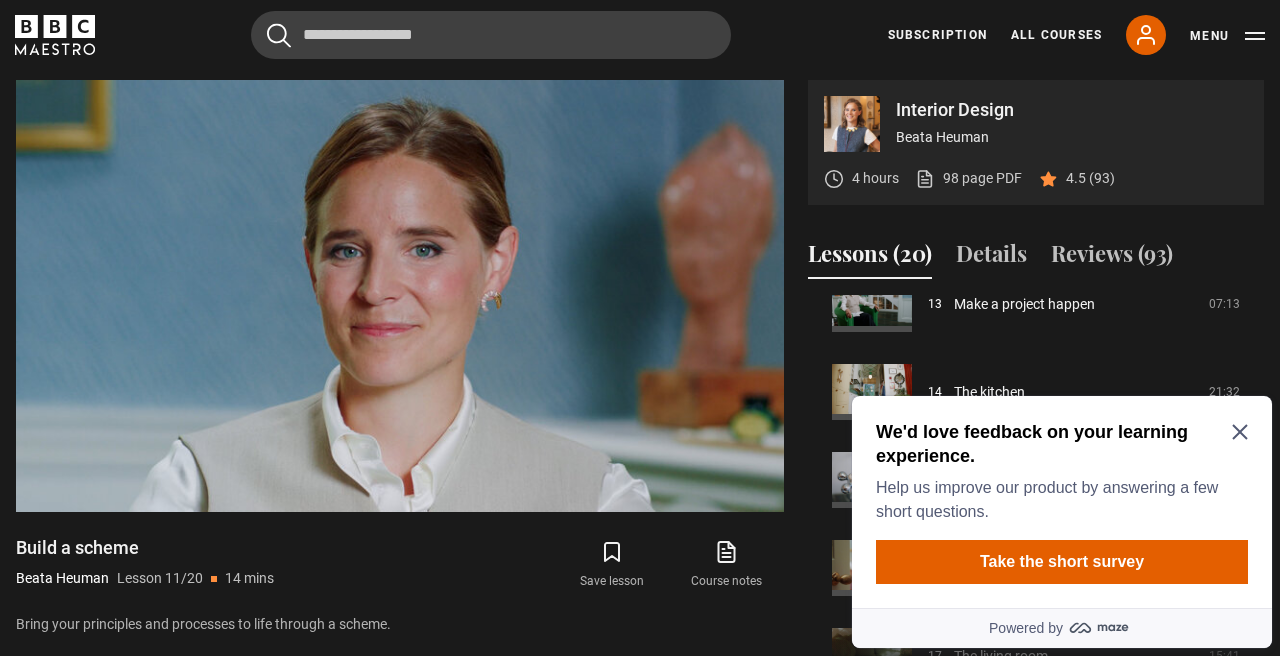 click 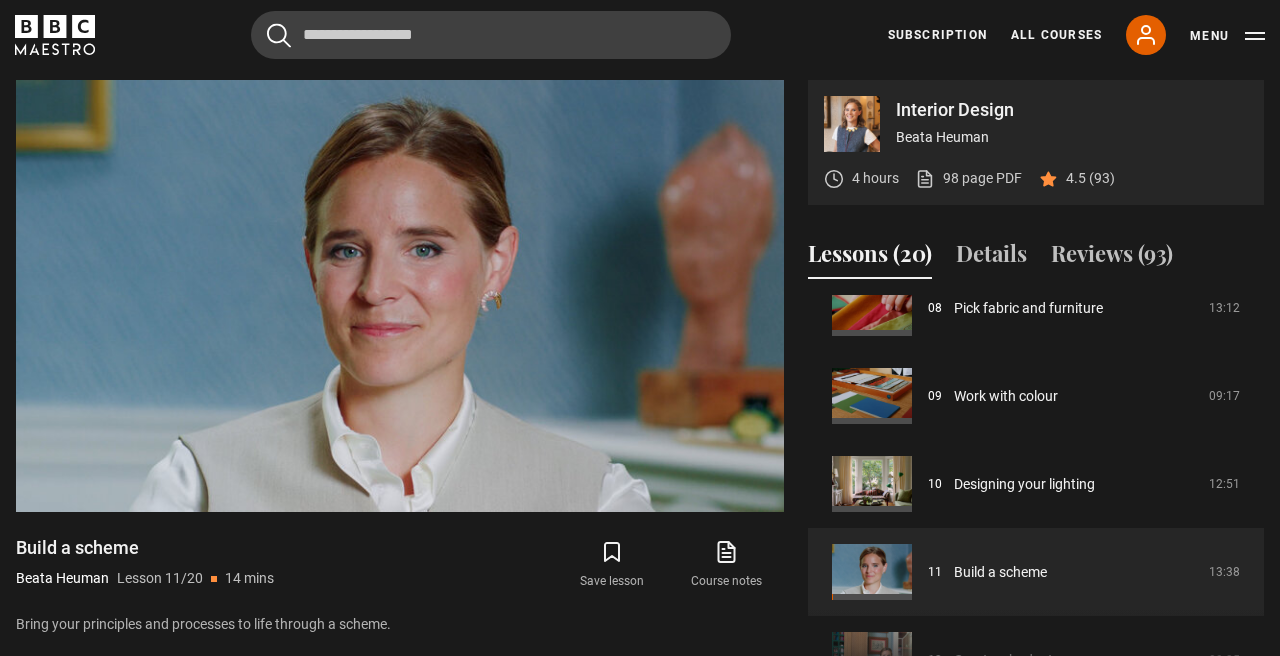 scroll, scrollTop: 741, scrollLeft: 0, axis: vertical 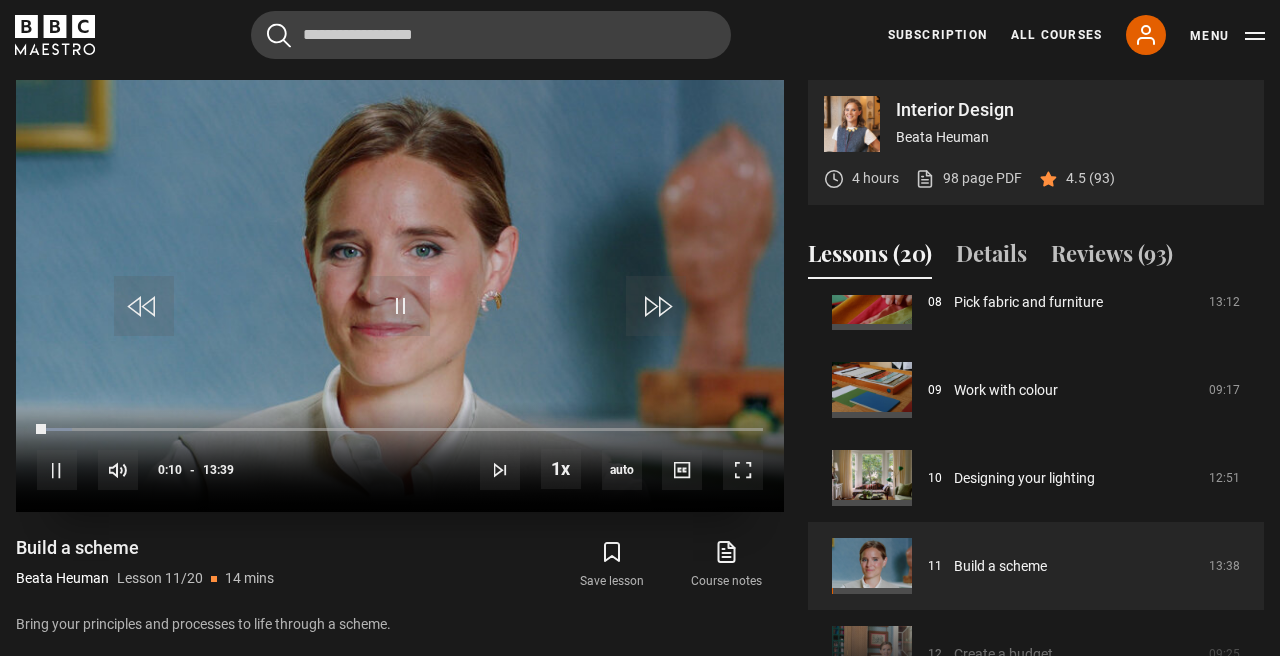 click at bounding box center (400, 296) 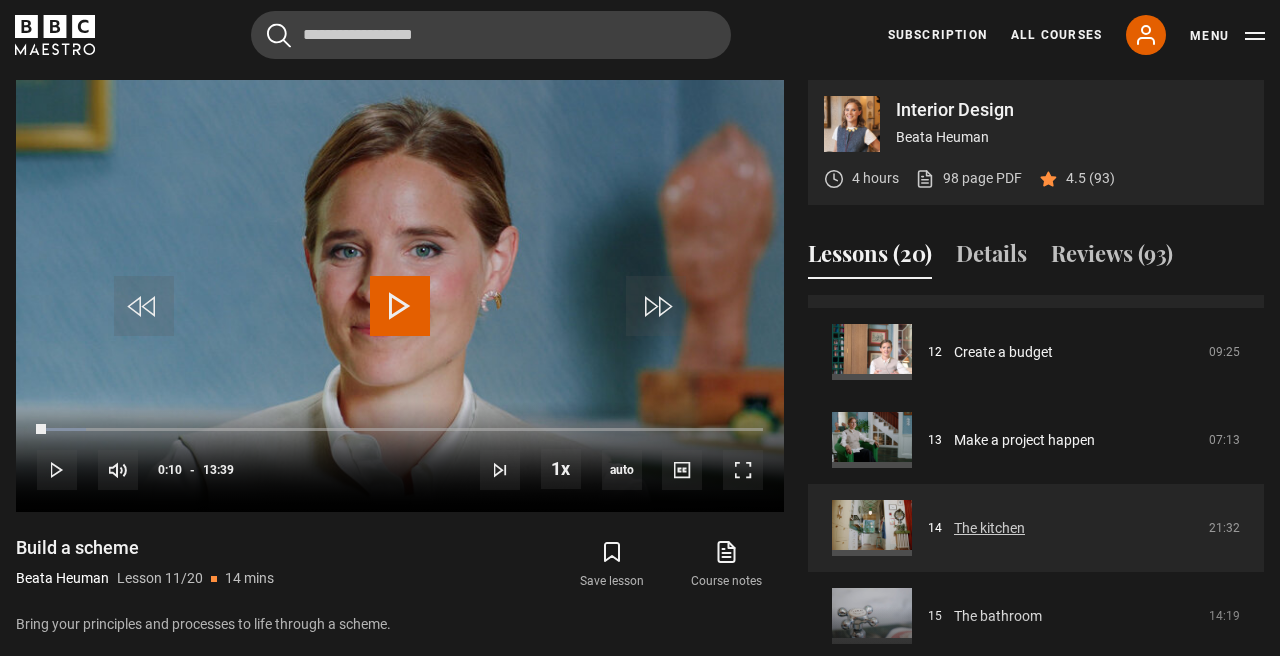 scroll, scrollTop: 1112, scrollLeft: 0, axis: vertical 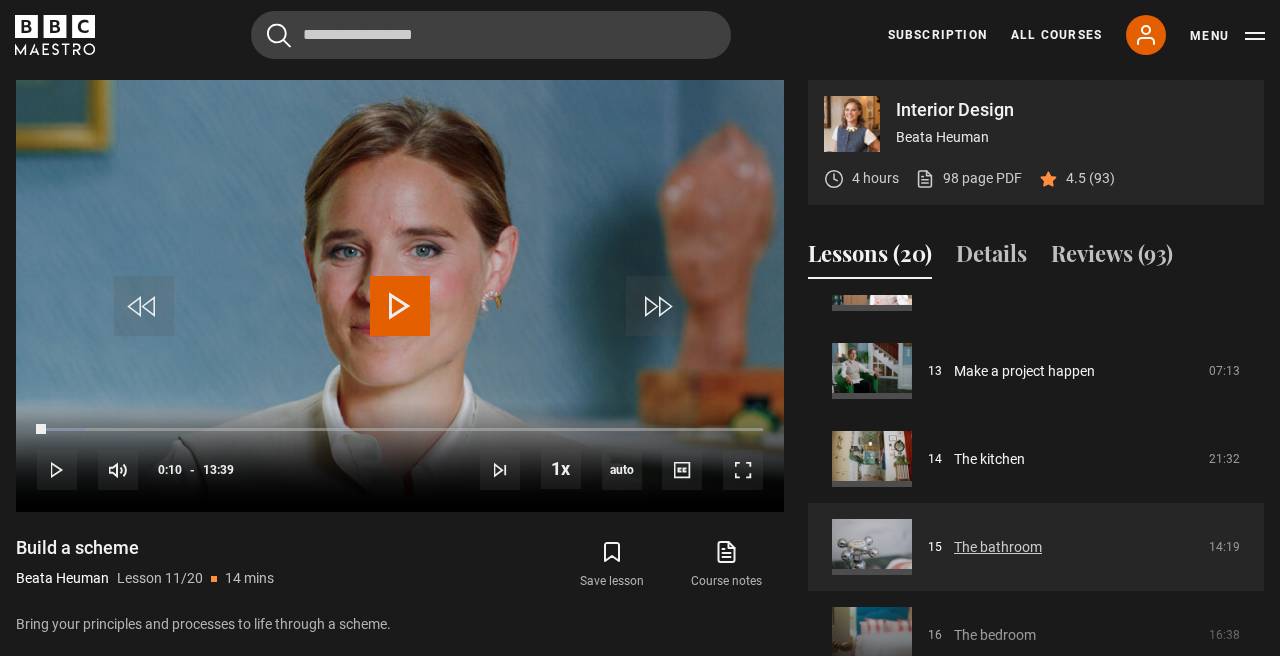click on "The bathroom" at bounding box center (998, 547) 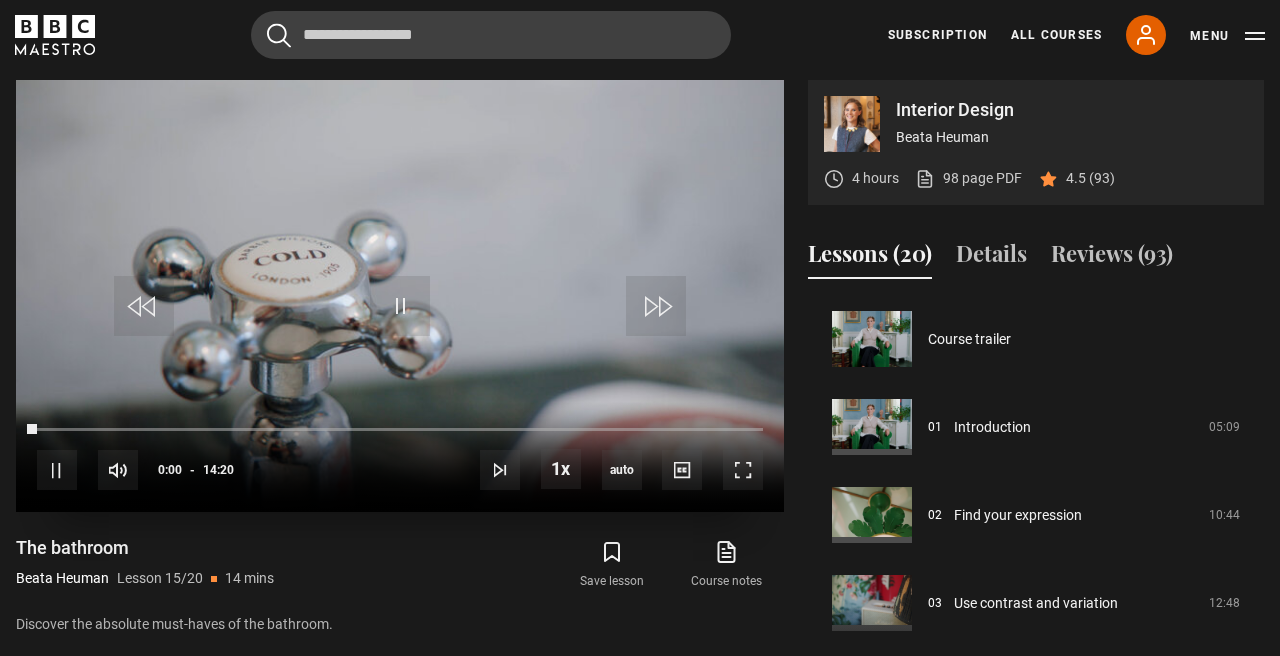 scroll, scrollTop: 876, scrollLeft: 0, axis: vertical 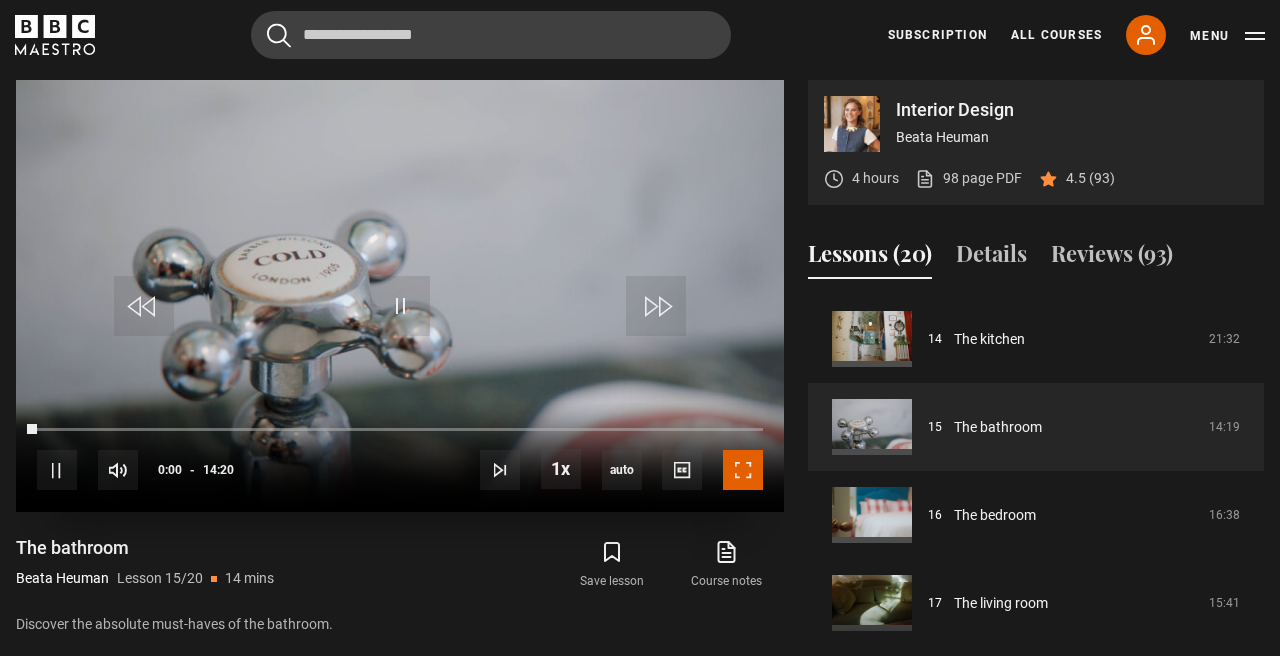 click at bounding box center (743, 470) 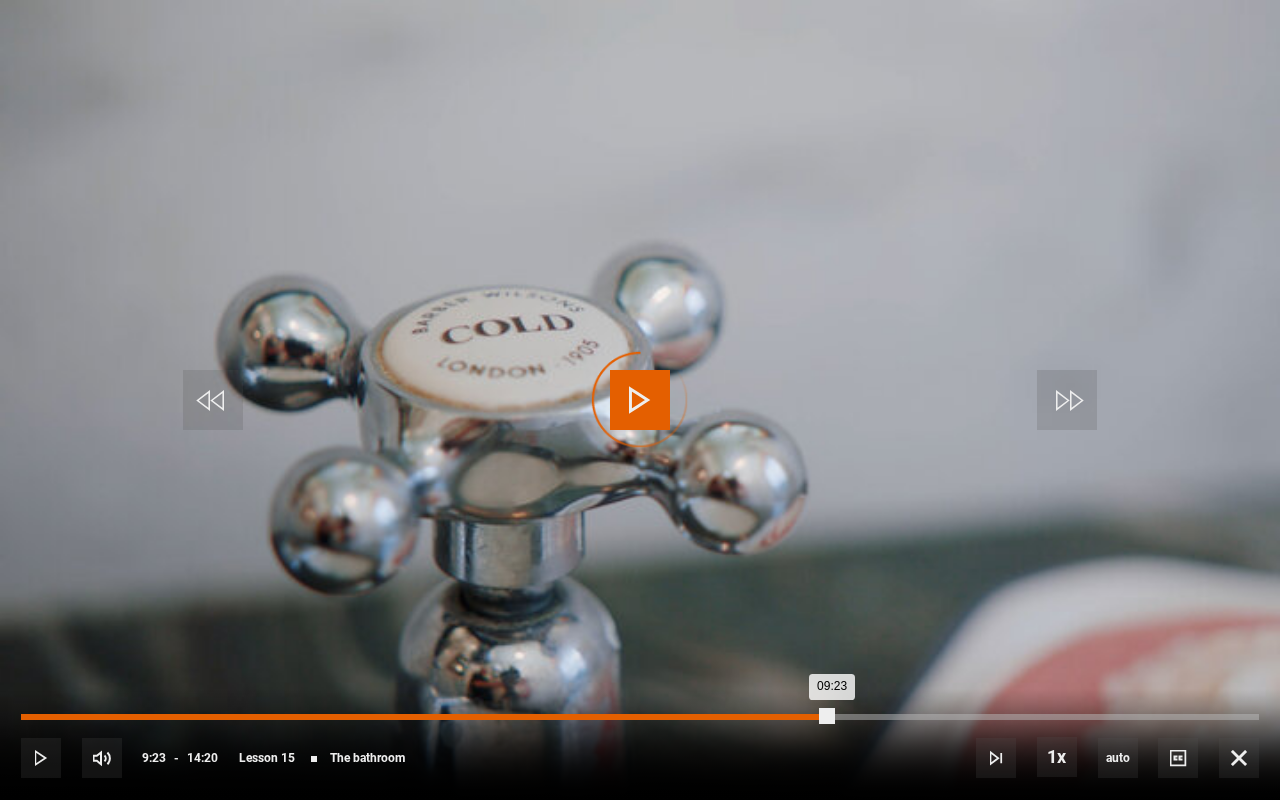 click on "Loaded :  0.00% 09:23 09:23" at bounding box center [640, 717] 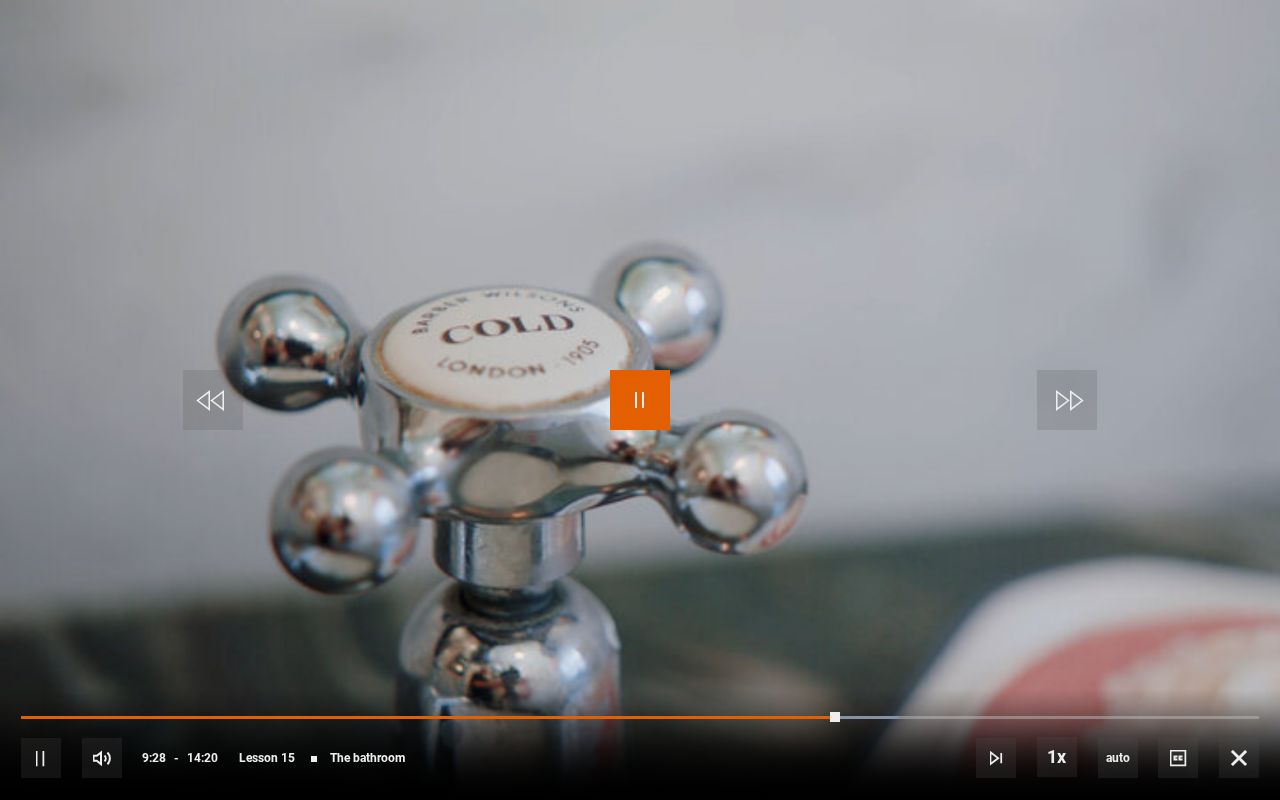 click at bounding box center (640, 400) 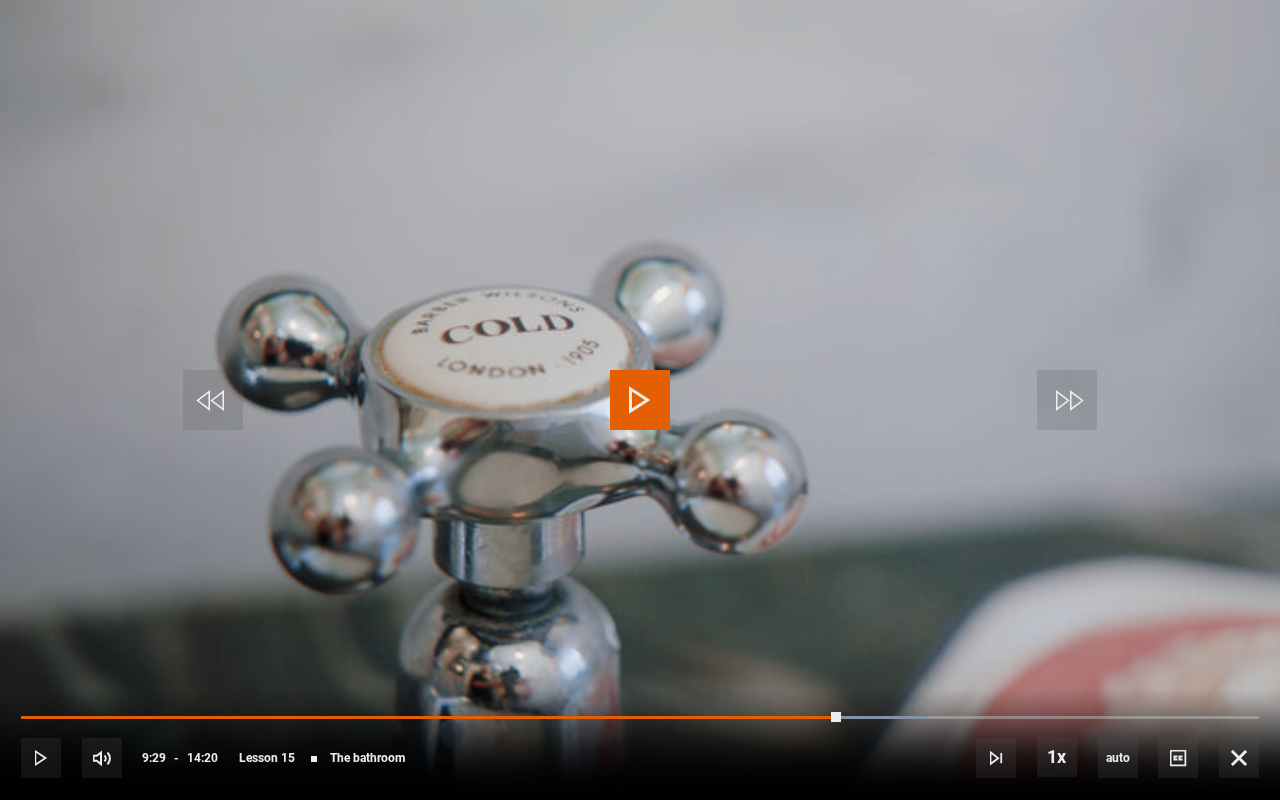 click at bounding box center [640, 400] 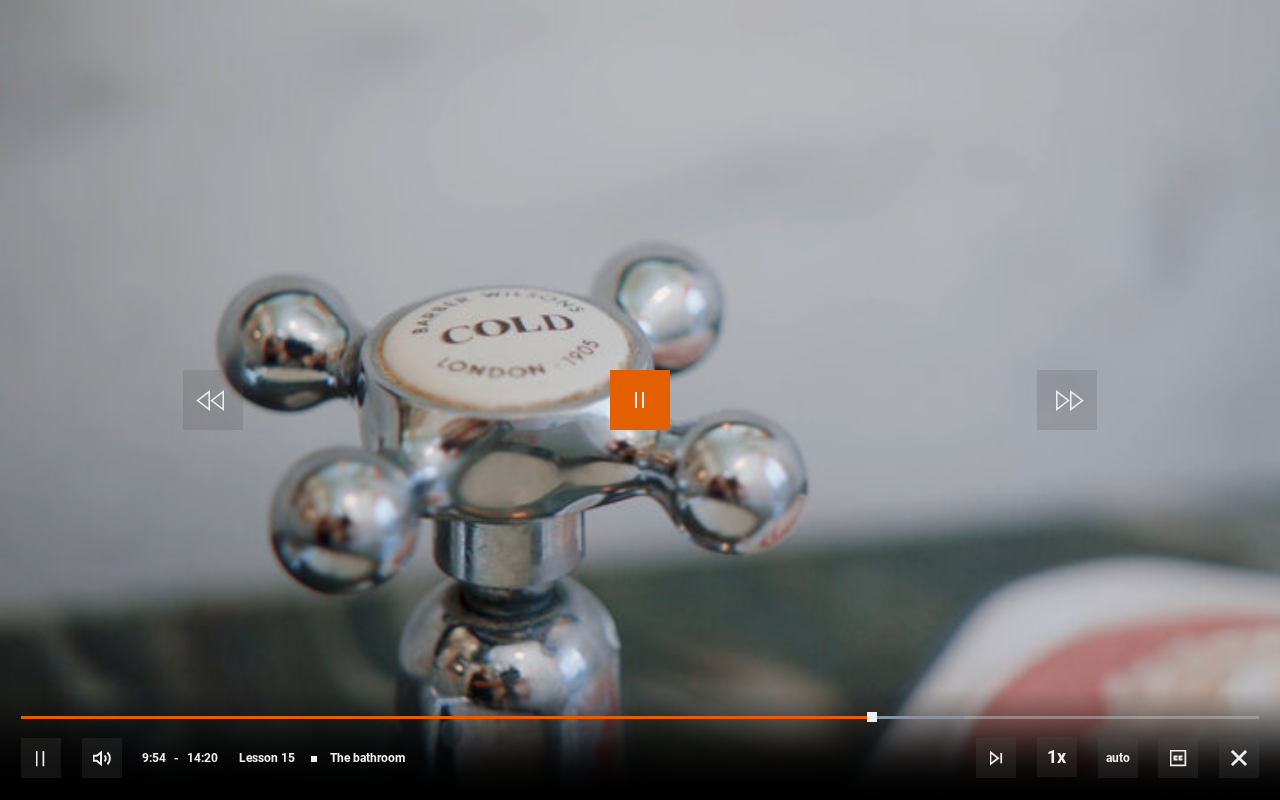 click at bounding box center (640, 400) 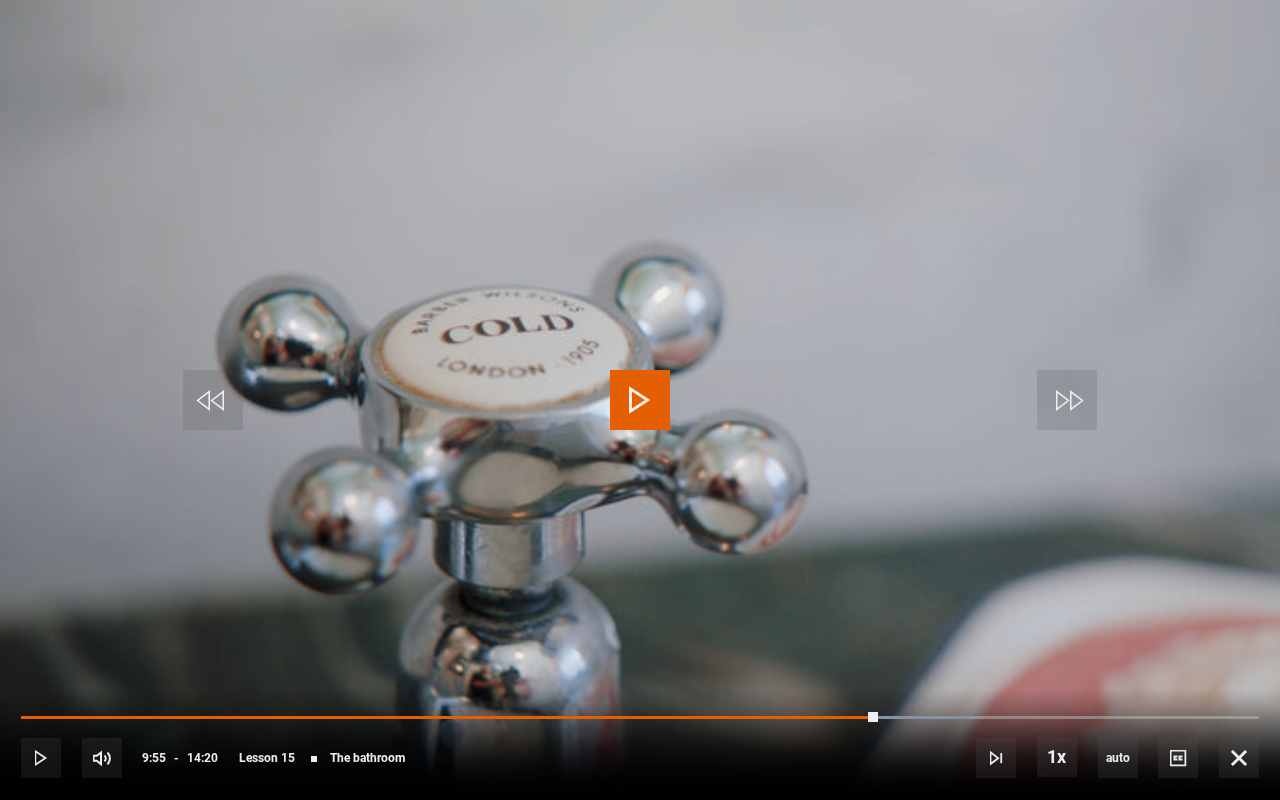 click at bounding box center (640, 400) 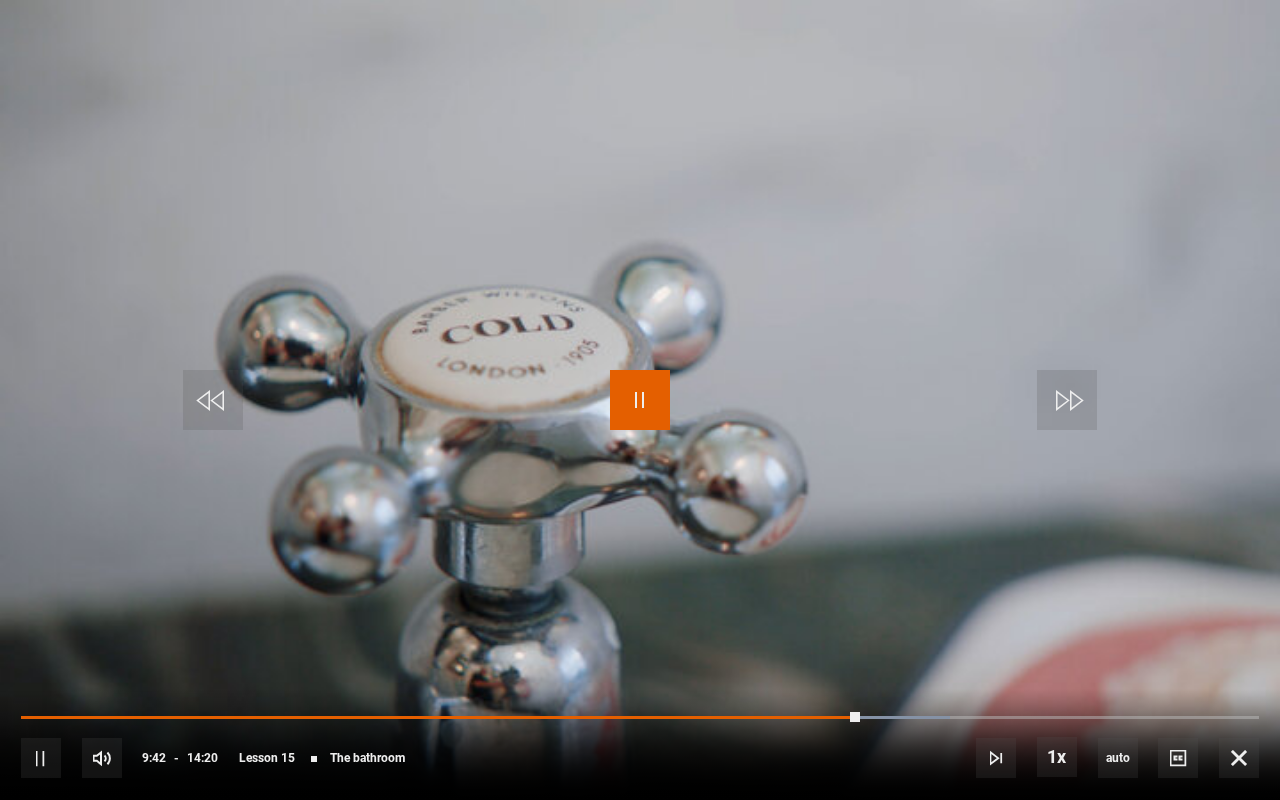 click at bounding box center [640, 400] 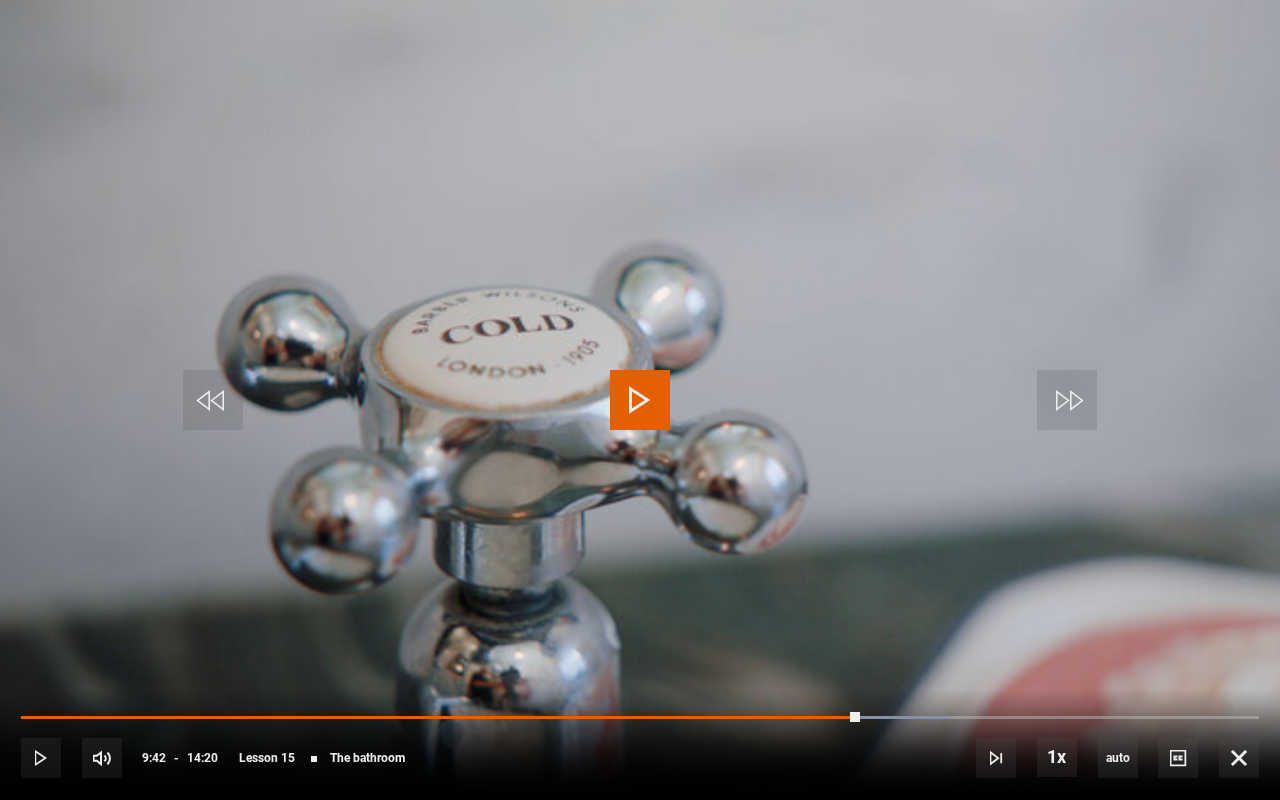 click at bounding box center (640, 400) 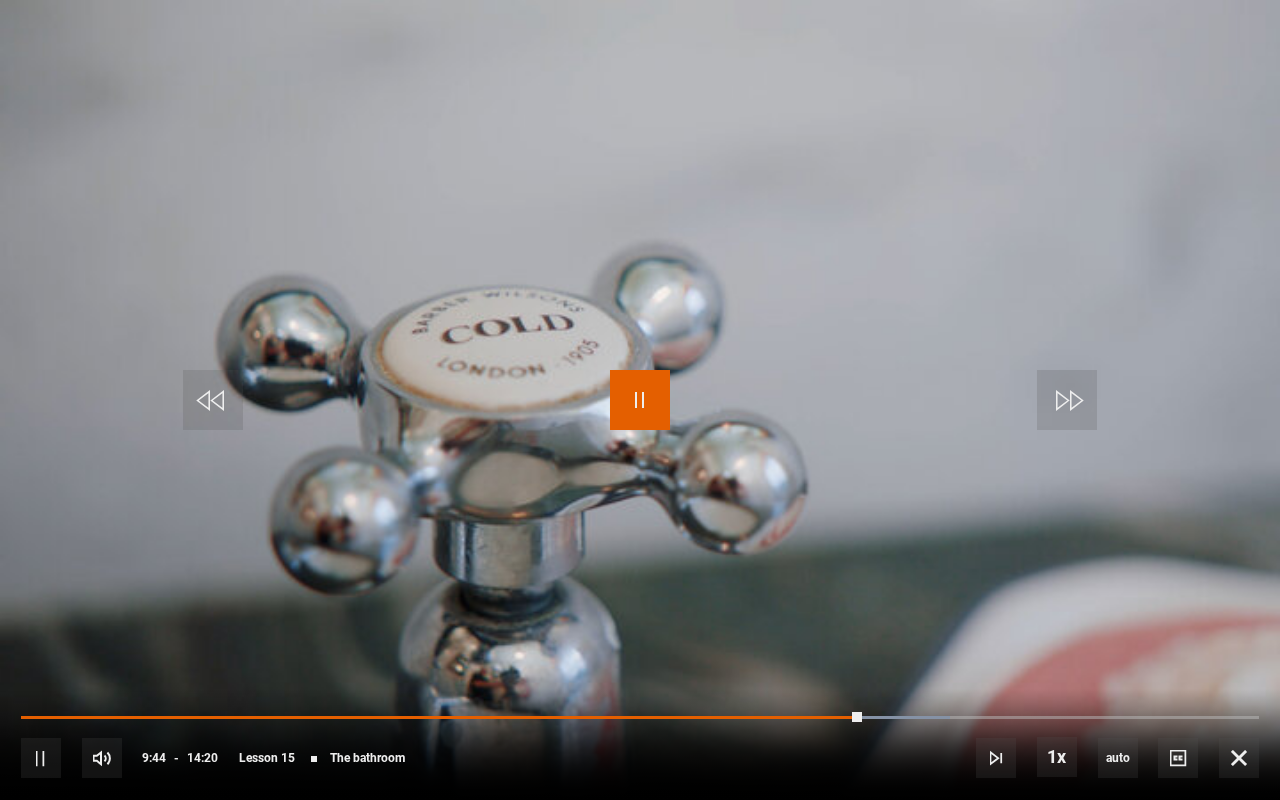 click at bounding box center [640, 400] 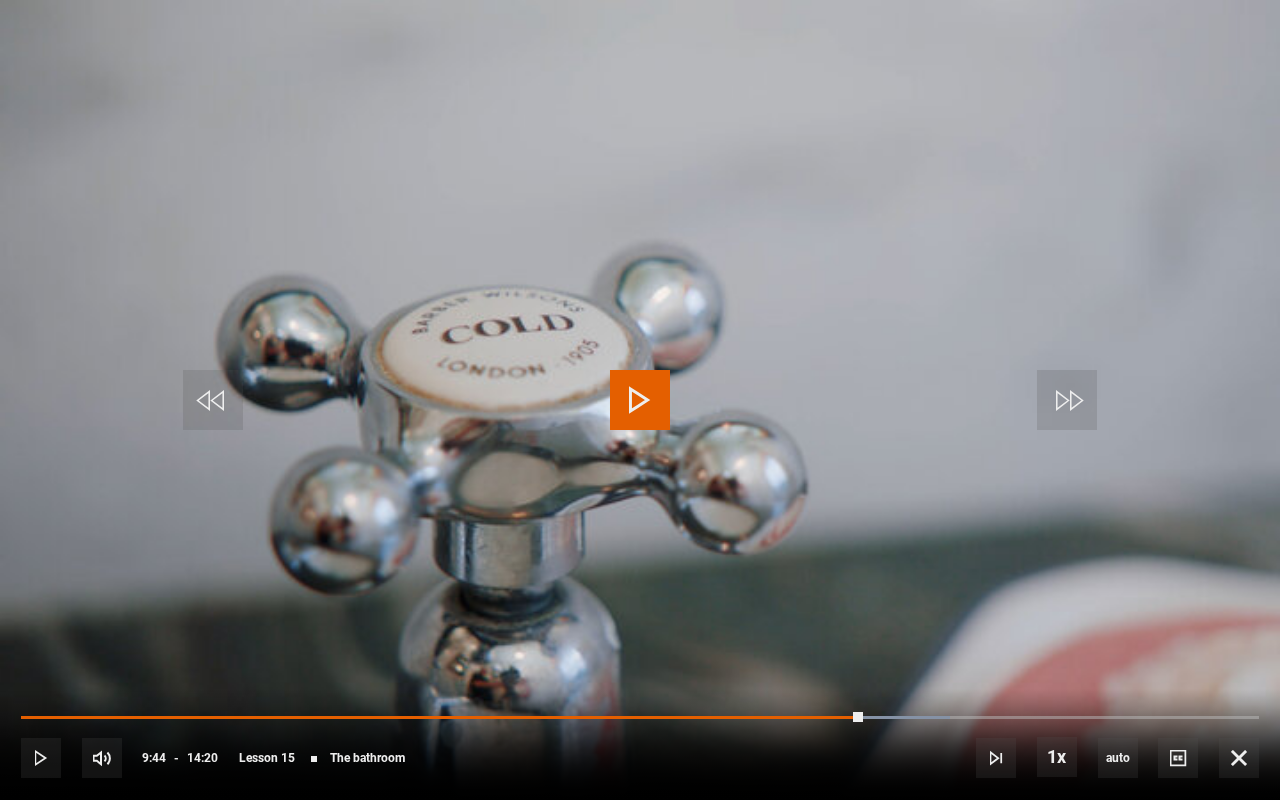click at bounding box center [640, 400] 